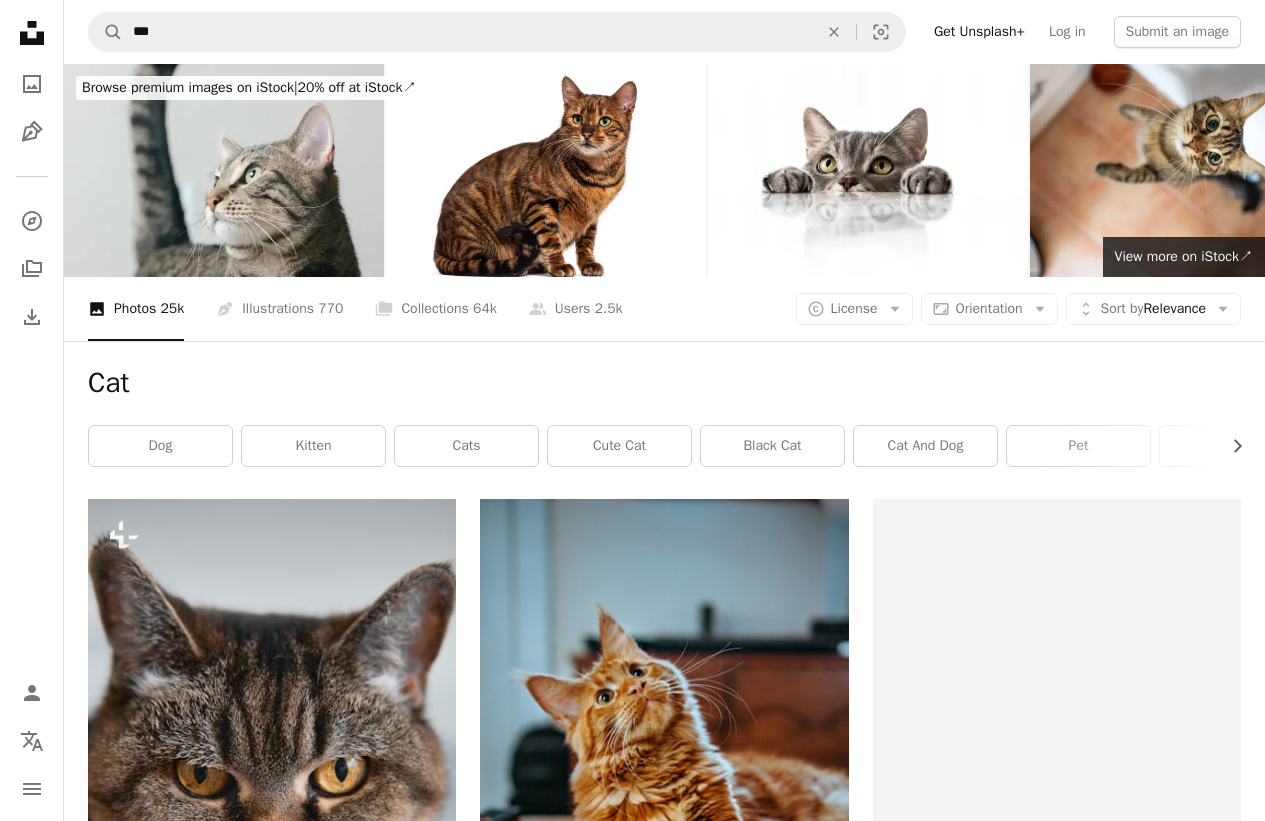 scroll, scrollTop: 600, scrollLeft: 0, axis: vertical 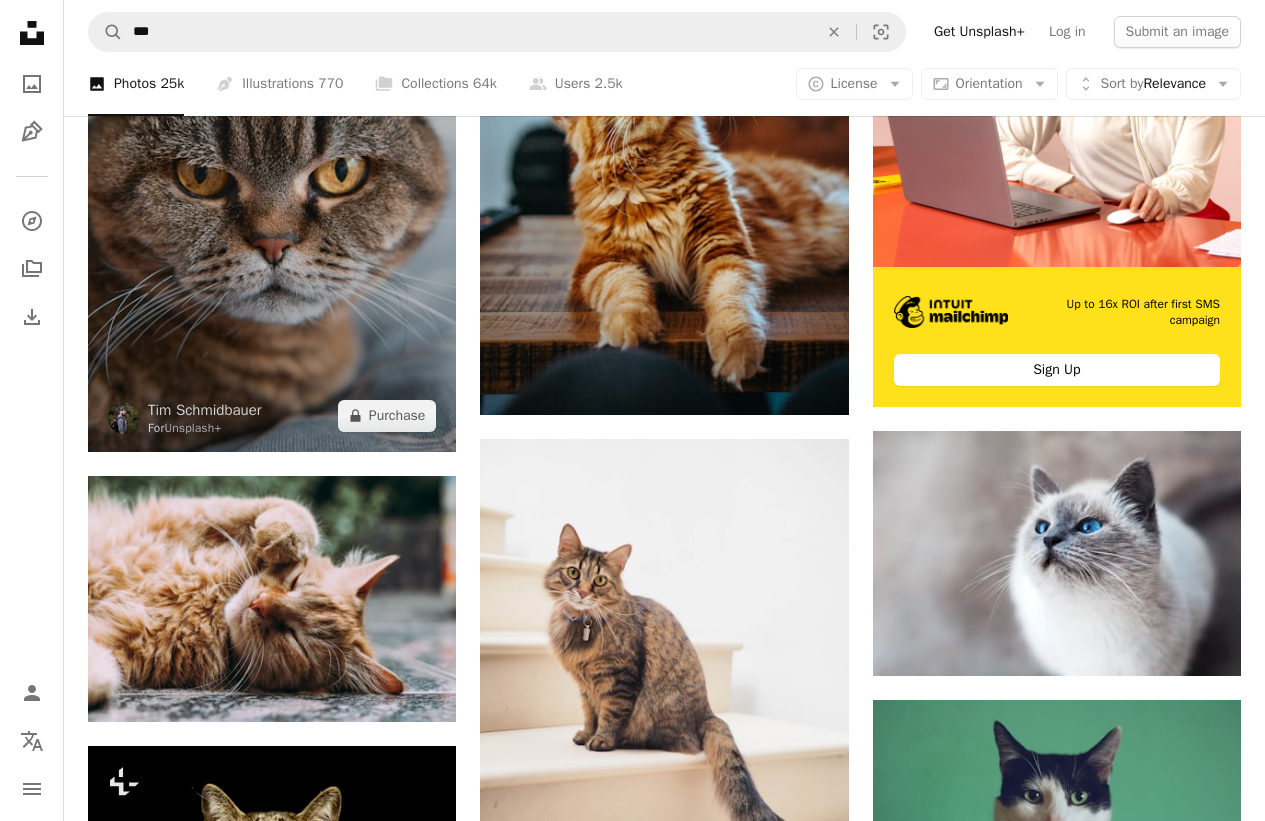 click at bounding box center [272, 175] 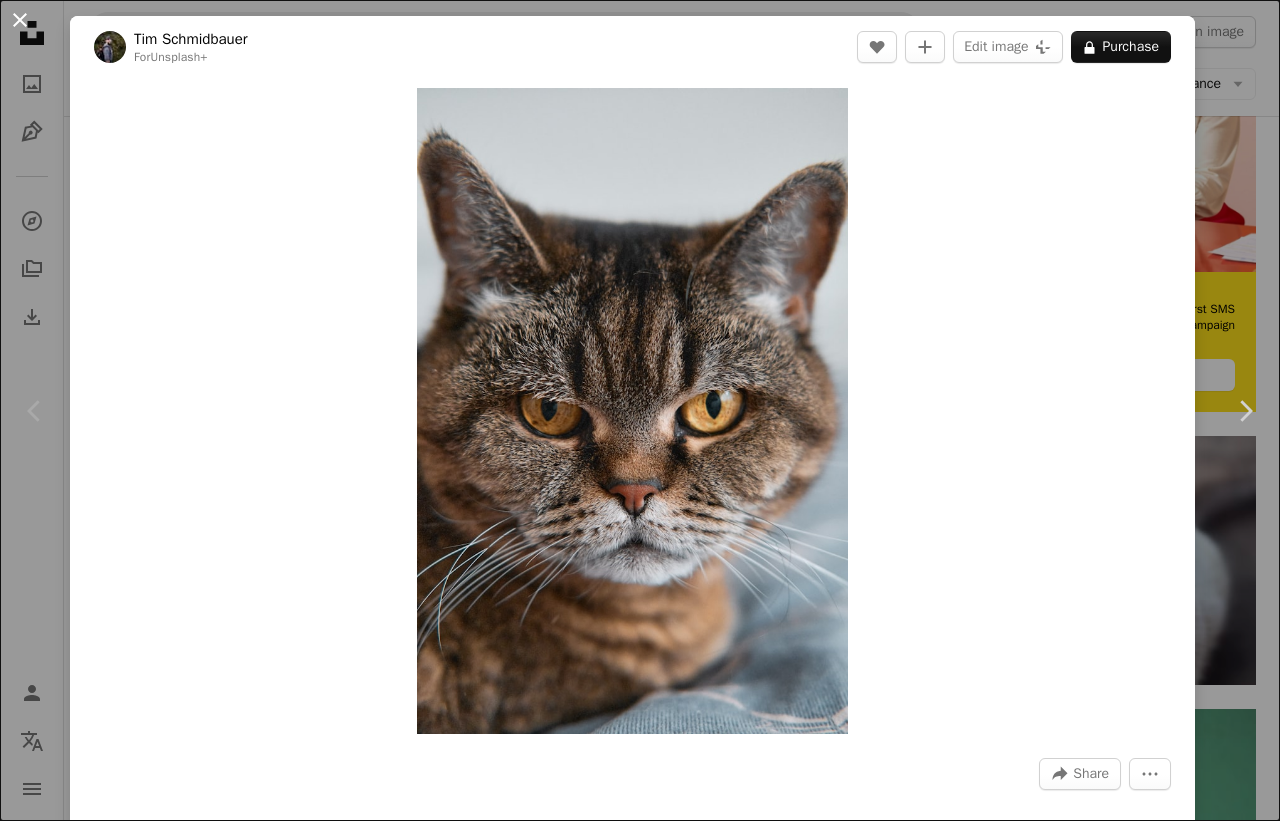 click on "An X shape" at bounding box center (20, 20) 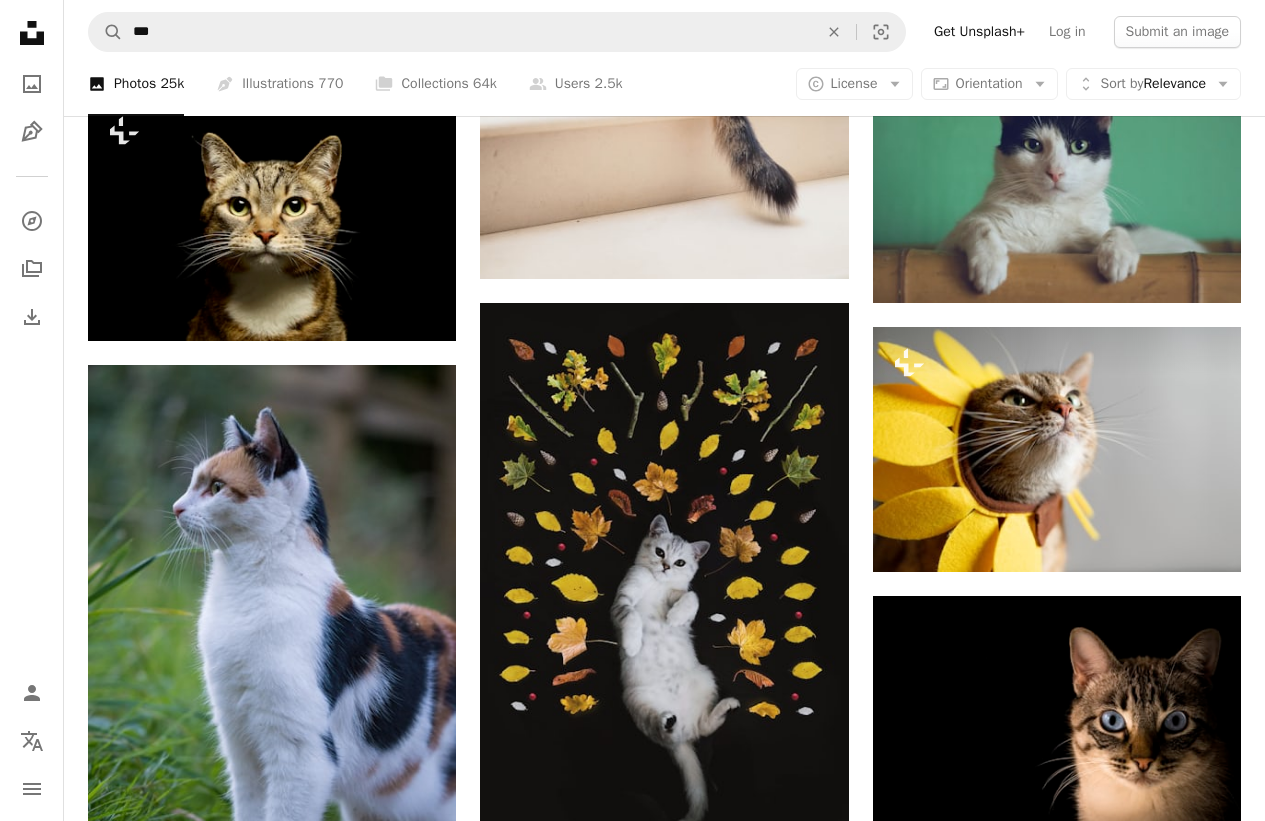 scroll, scrollTop: 1320, scrollLeft: 0, axis: vertical 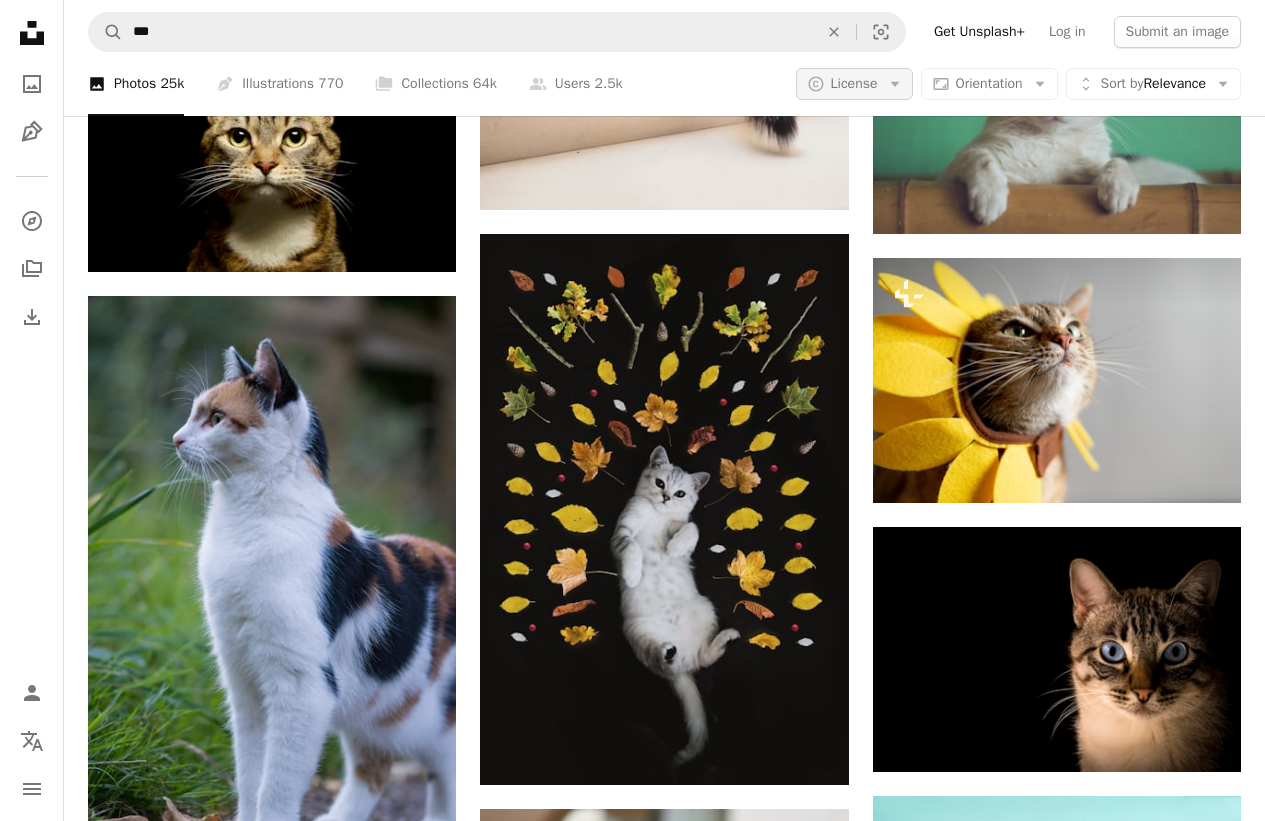 click on "License" at bounding box center [854, 83] 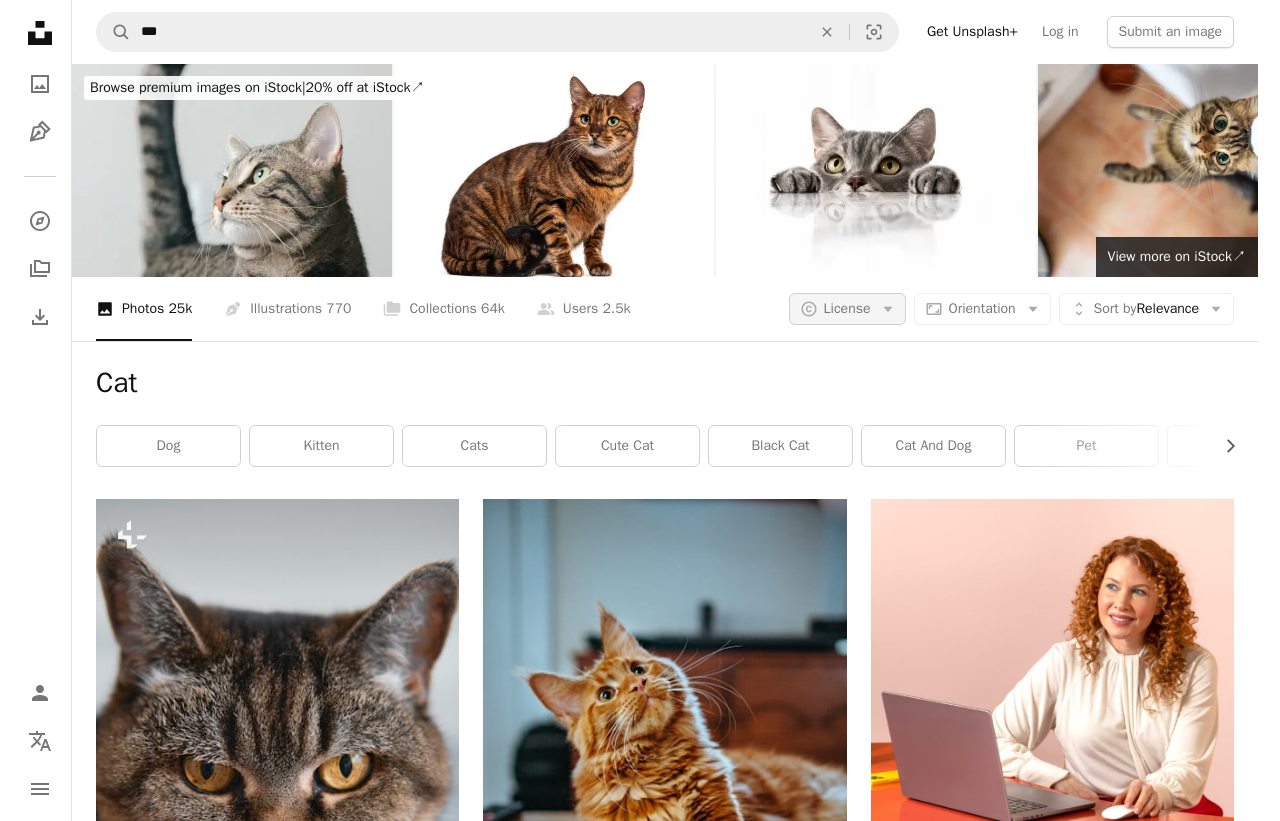 scroll, scrollTop: 0, scrollLeft: 0, axis: both 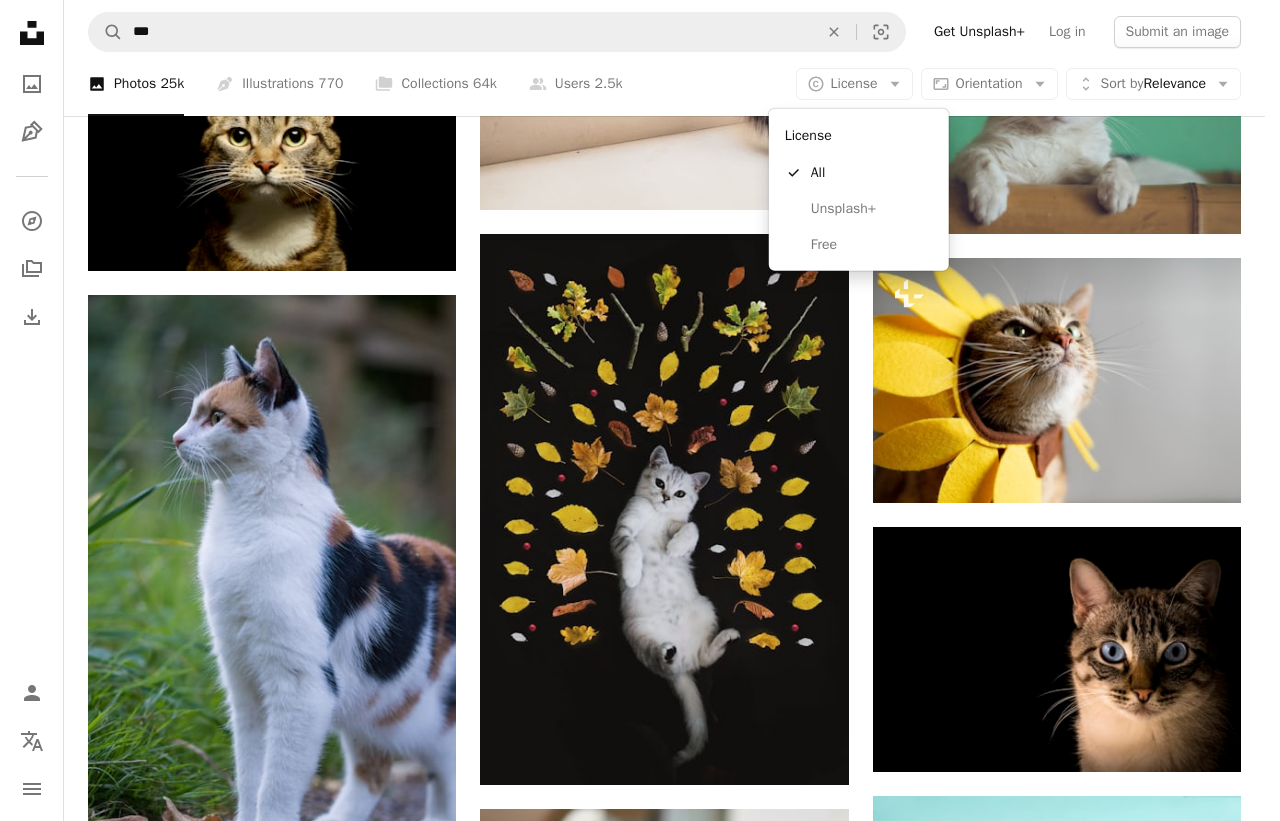 click on "Free" at bounding box center [872, 245] 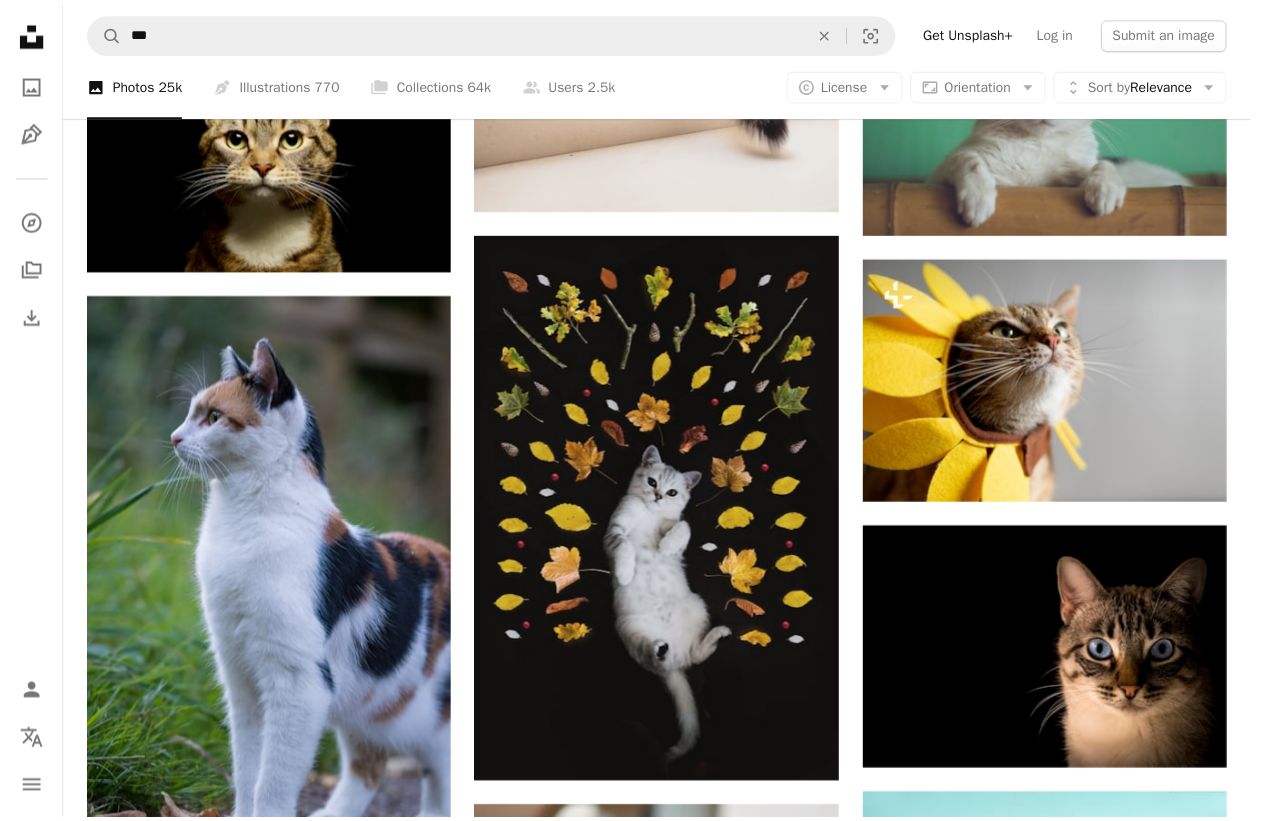 scroll, scrollTop: 1320, scrollLeft: 0, axis: vertical 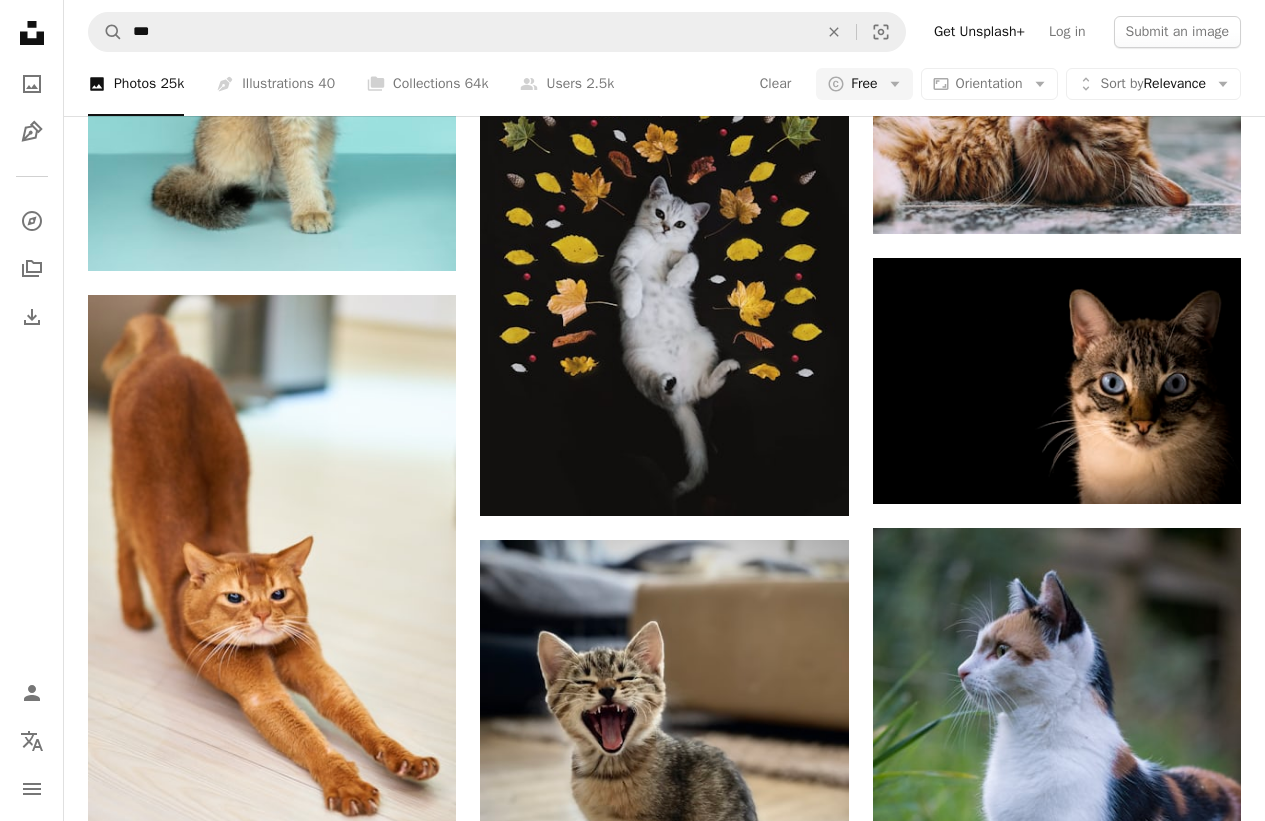 click on "A photo Photos   25k Pen Tool Illustrations   40 A stack of folders Collections   64k A group of people Users   2.5k Clear A copyright icon © Free Arrow down Aspect ratio Orientation Arrow down Unfold Sort by  Relevance Arrow down Filters Filters (1)" at bounding box center [664, 84] 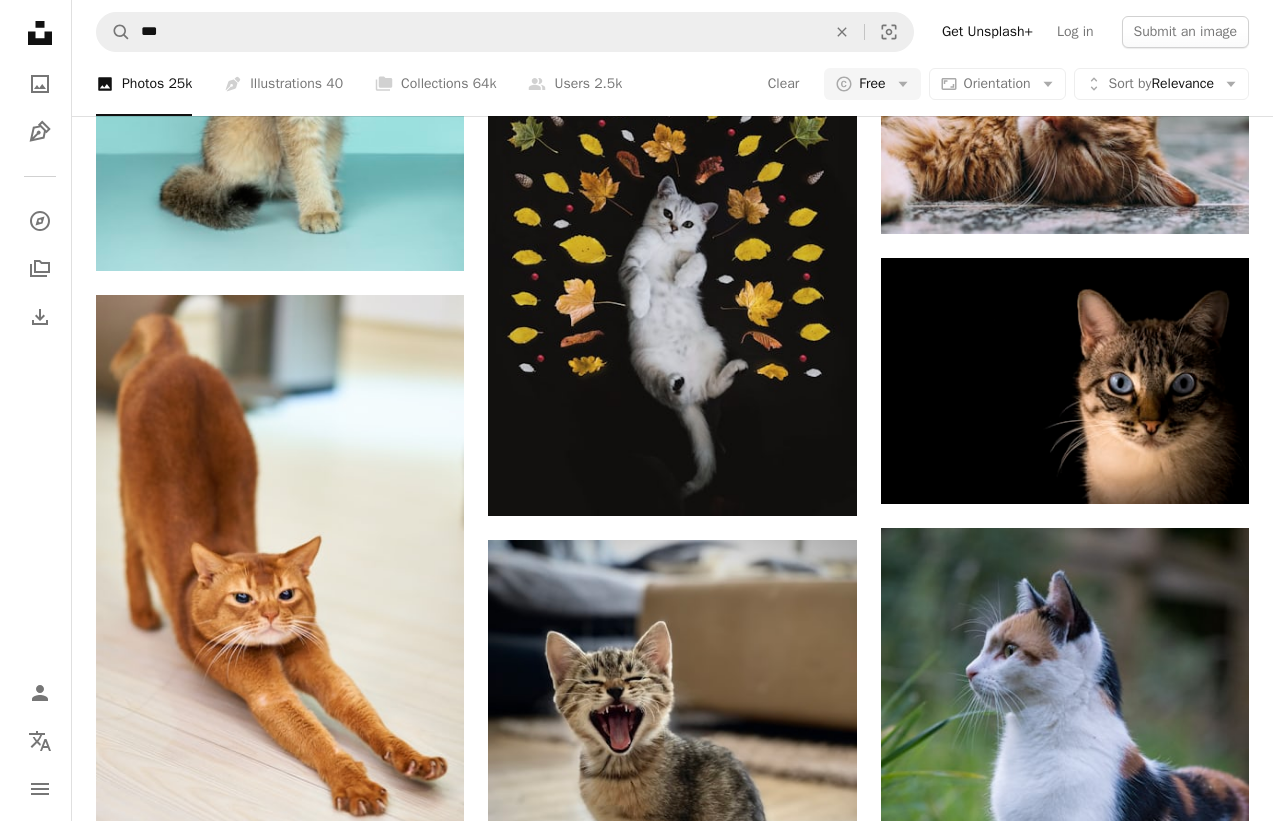 scroll, scrollTop: 840, scrollLeft: 0, axis: vertical 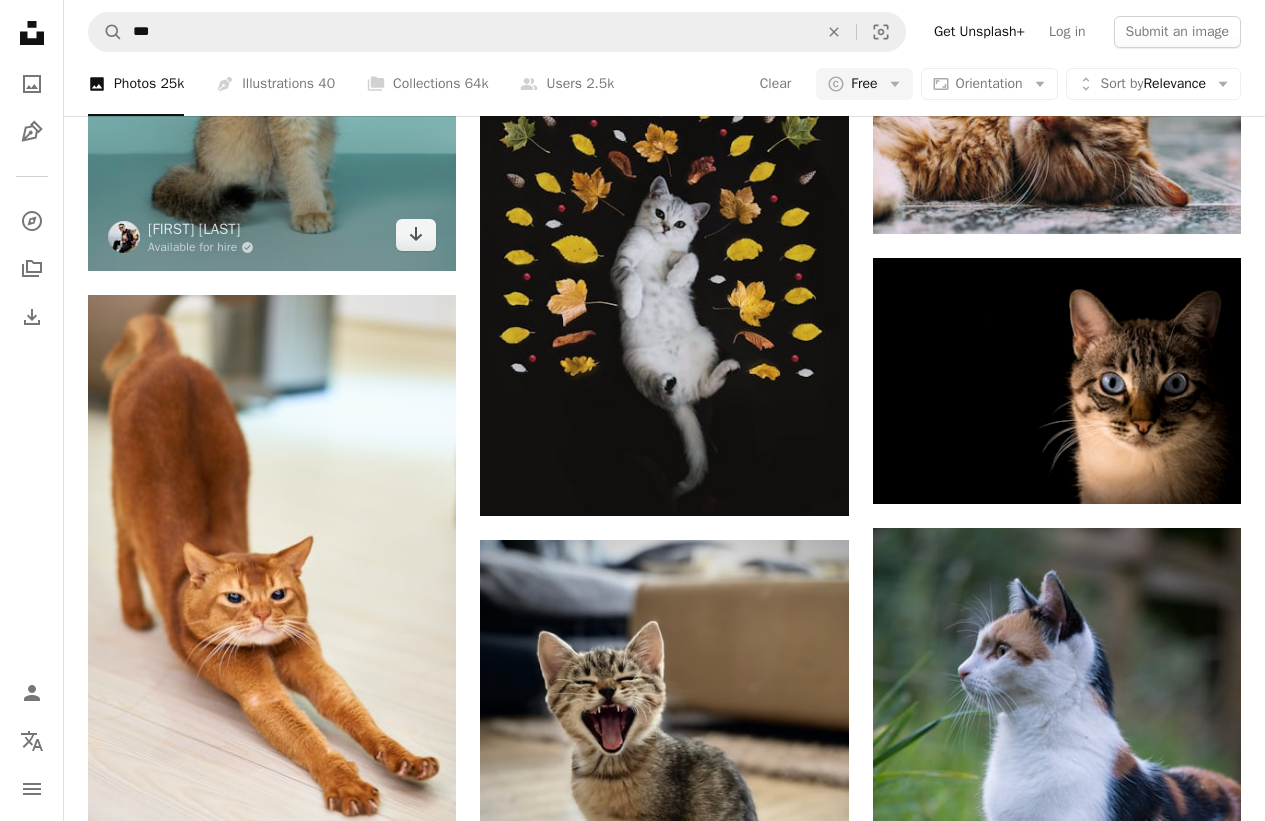 click at bounding box center [272, -5] 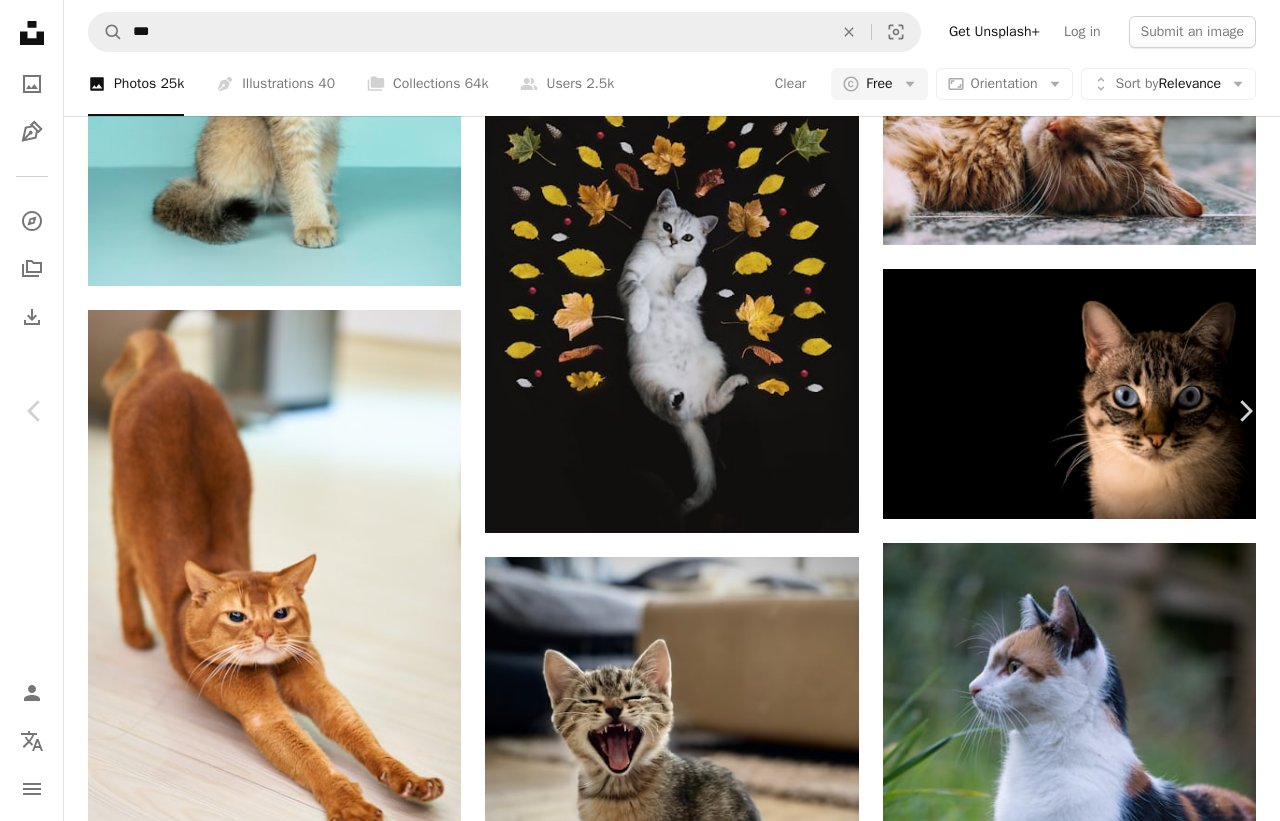 click at bounding box center [632, 3965] 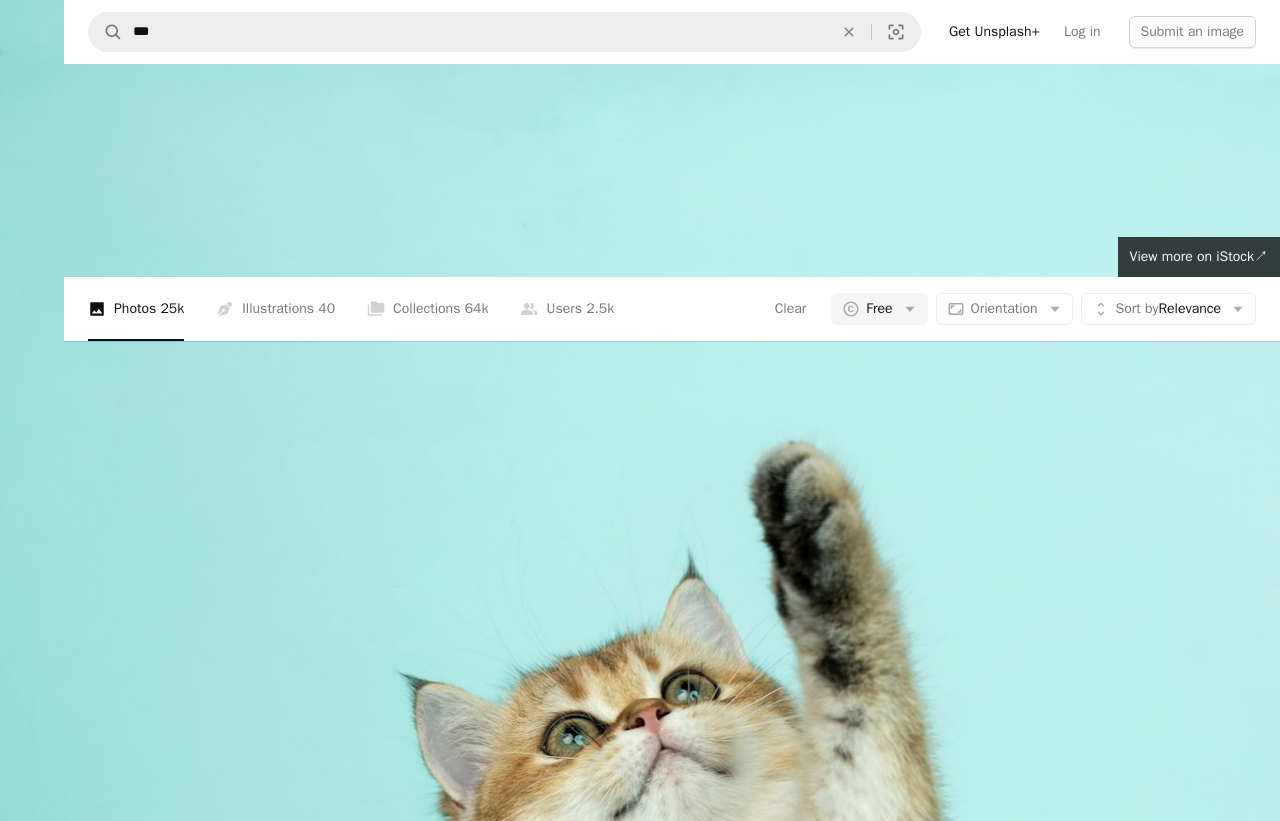 scroll, scrollTop: 527, scrollLeft: 0, axis: vertical 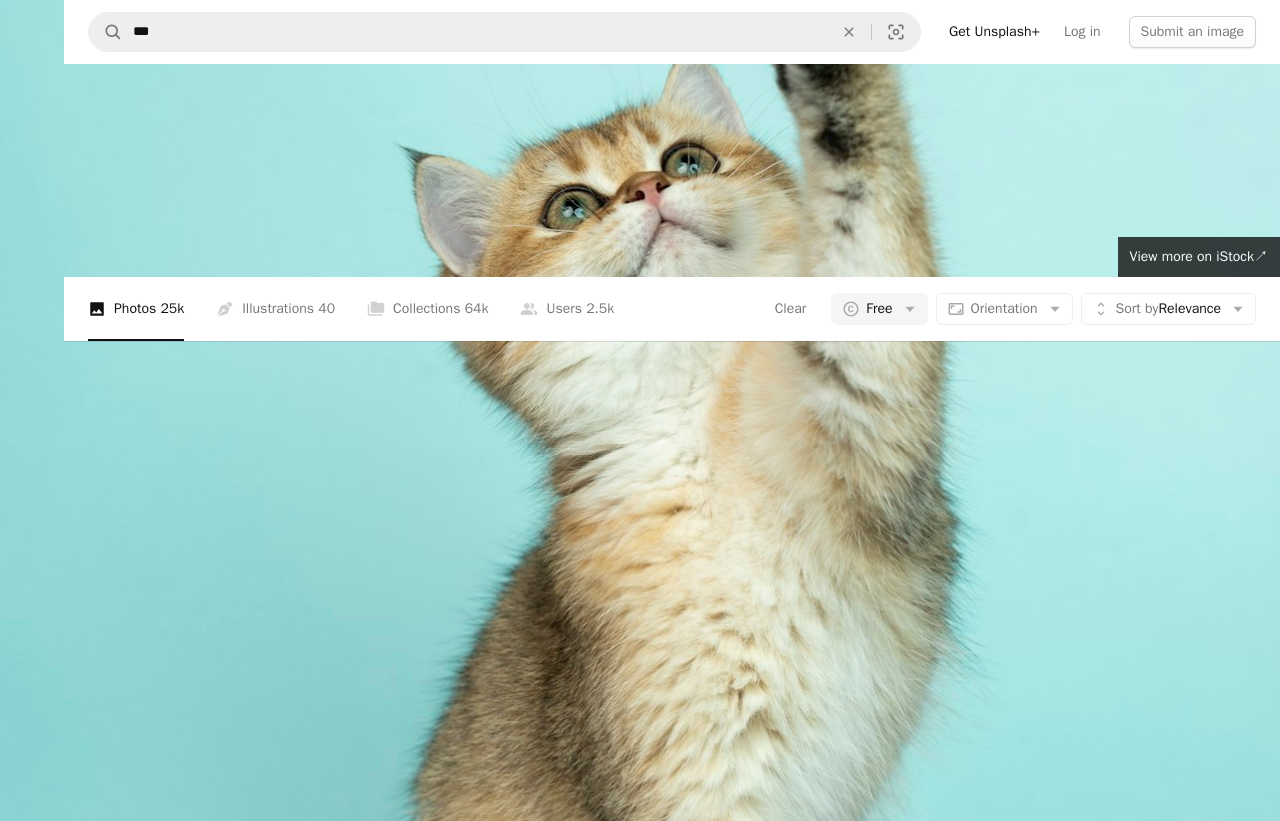 type 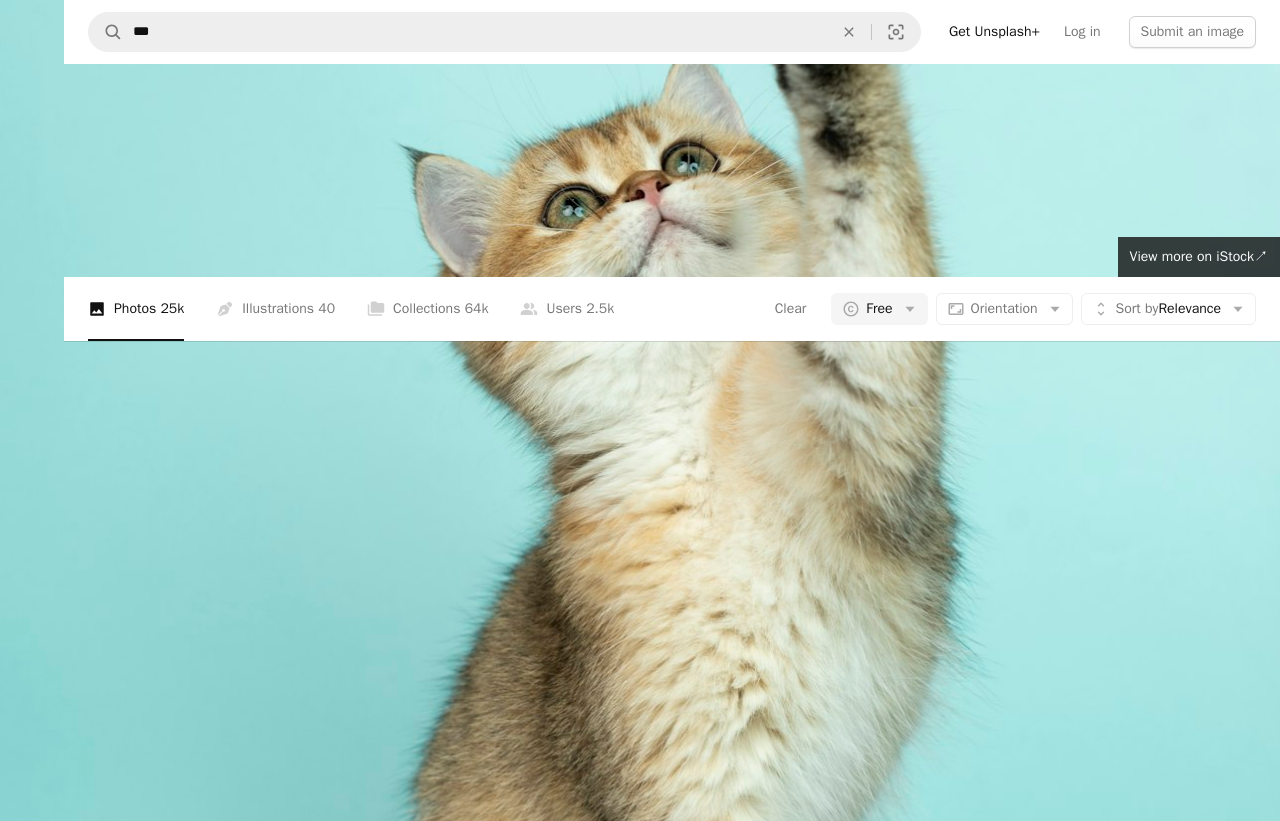 scroll, scrollTop: 840, scrollLeft: 0, axis: vertical 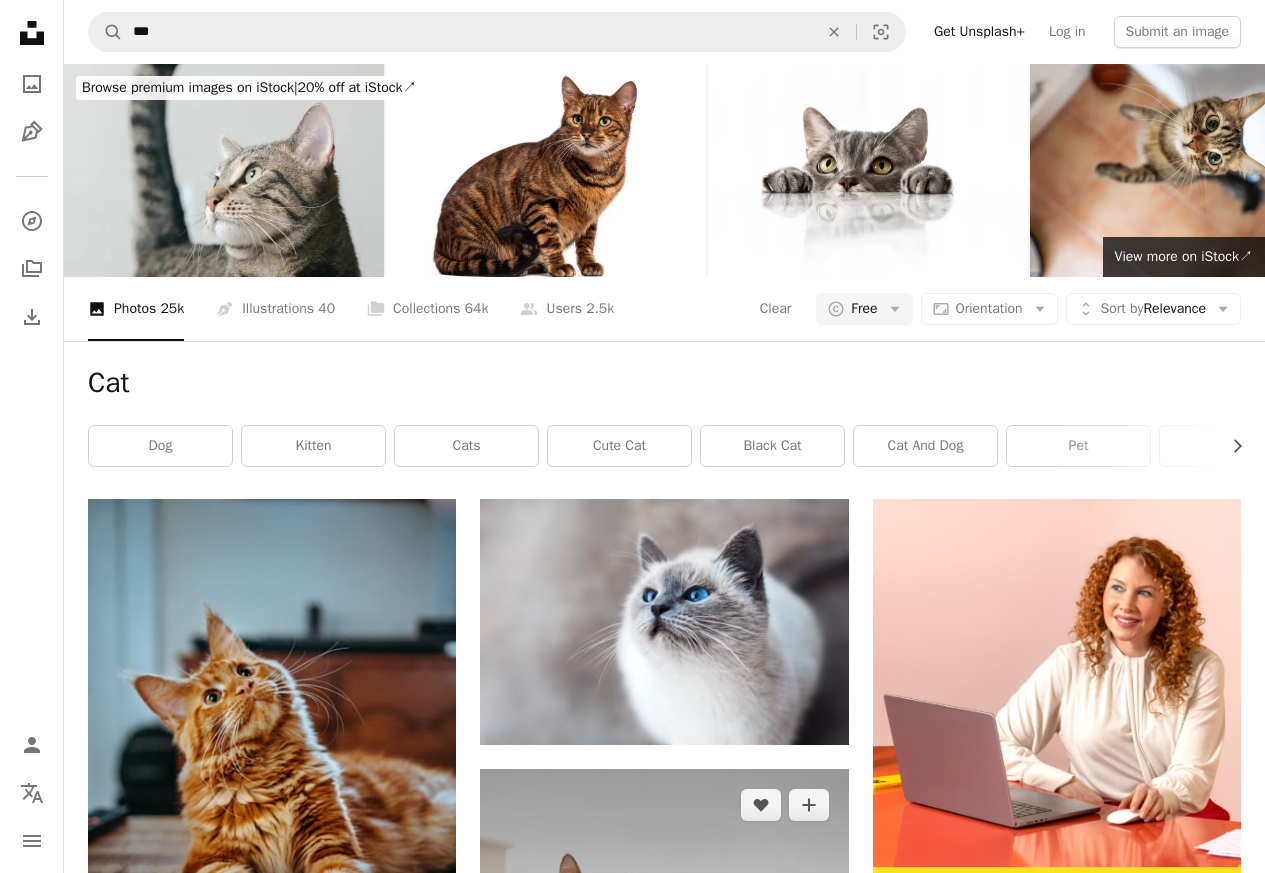 click at bounding box center (664, 1014) 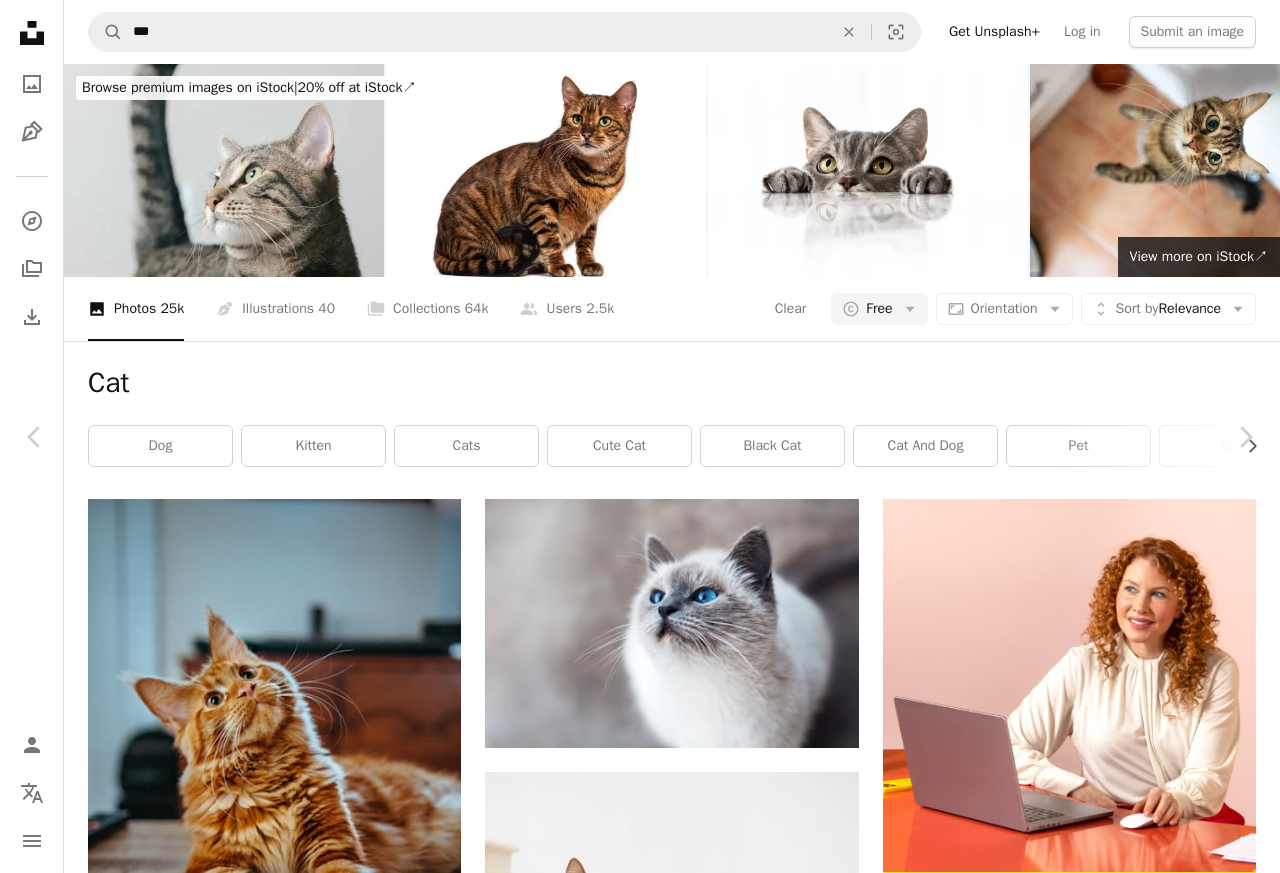 click on "Download free" at bounding box center [1081, 4921] 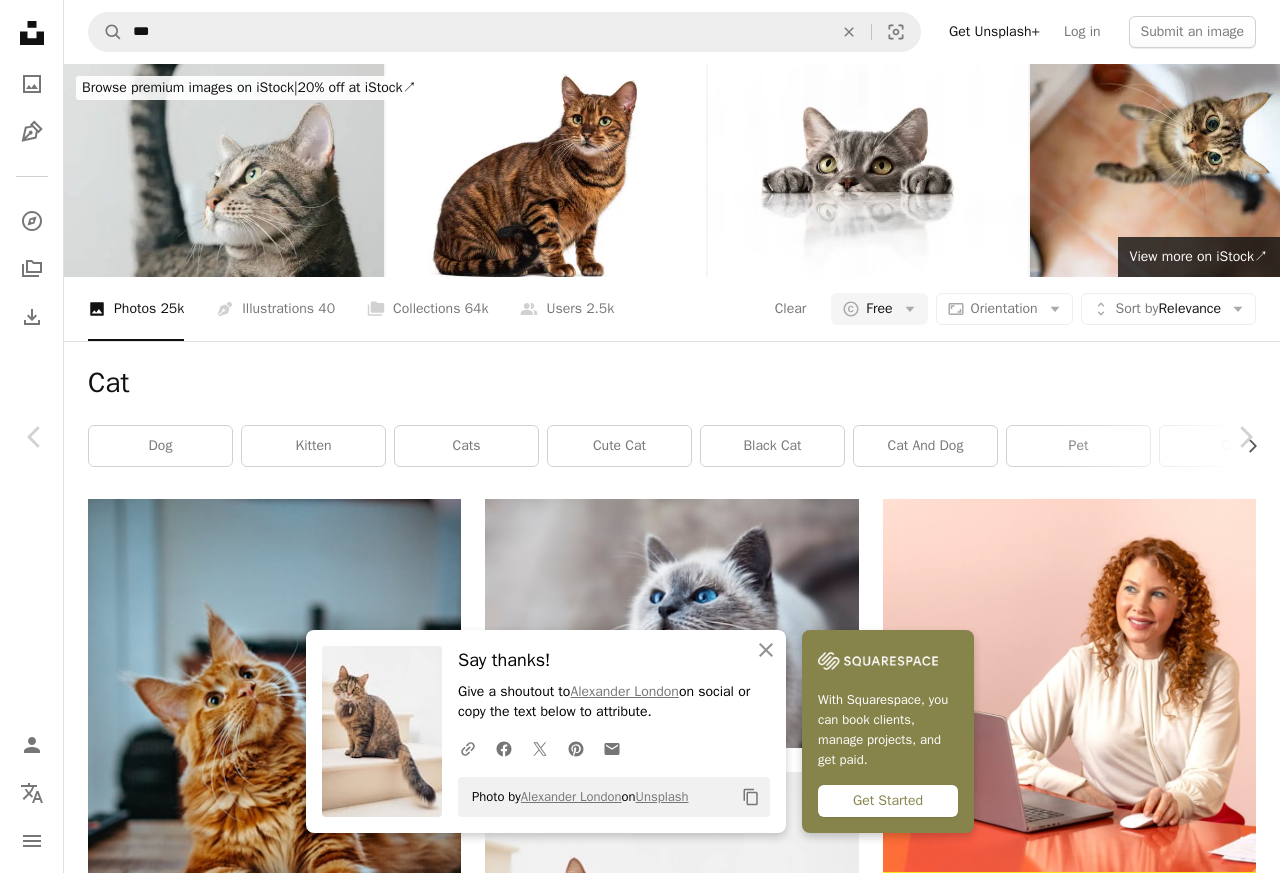 click on "An X shape" at bounding box center (20, 20) 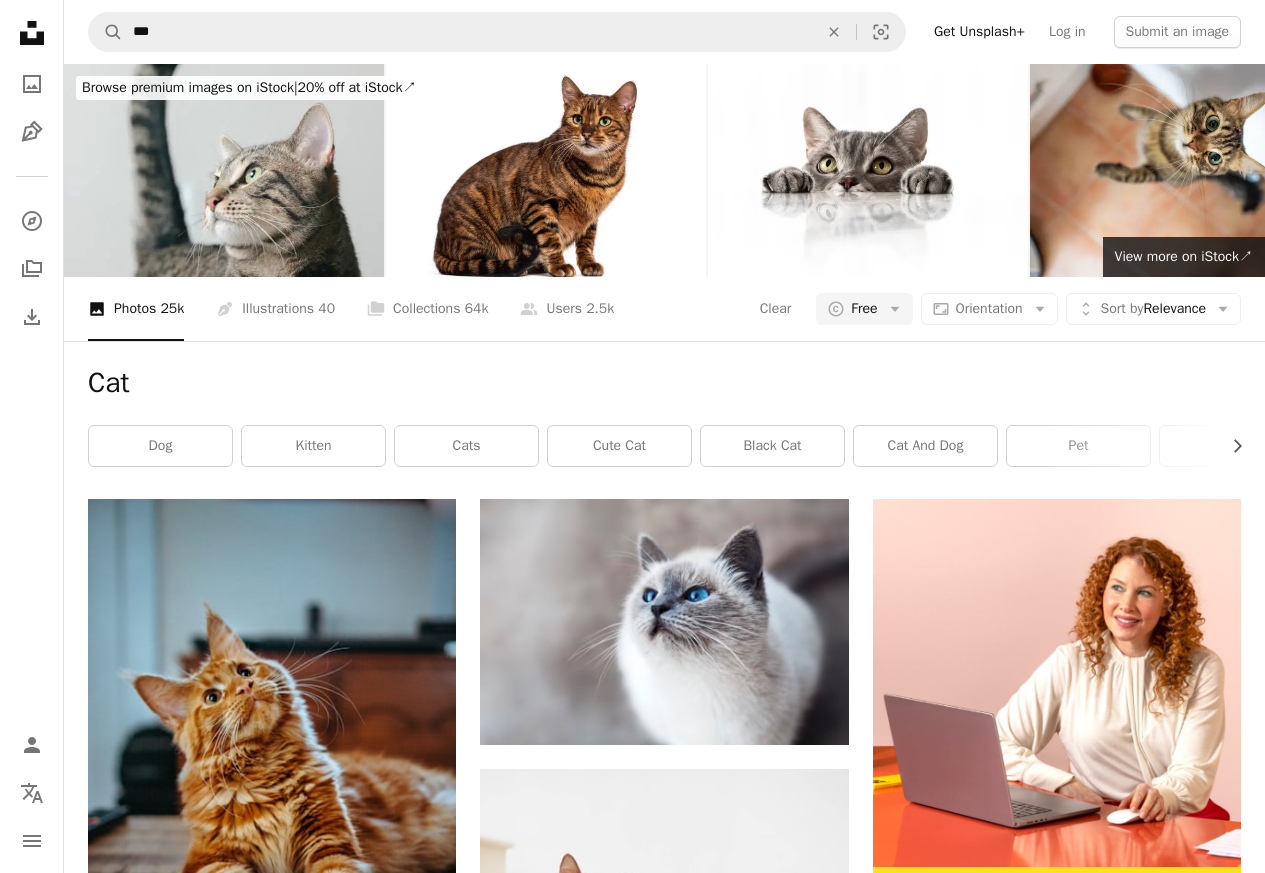 click at bounding box center (1057, 1157) 